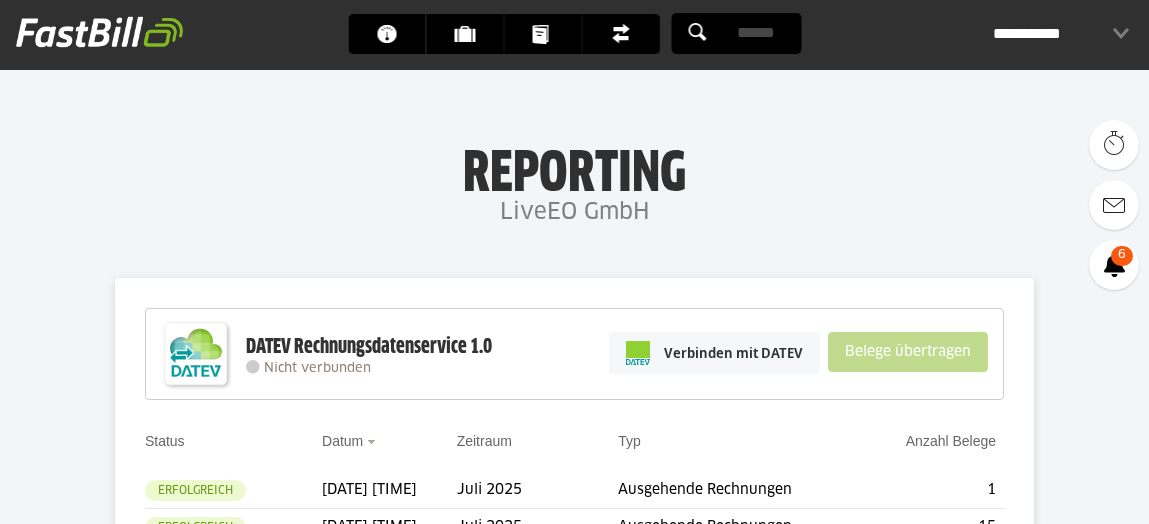 scroll, scrollTop: 0, scrollLeft: 0, axis: both 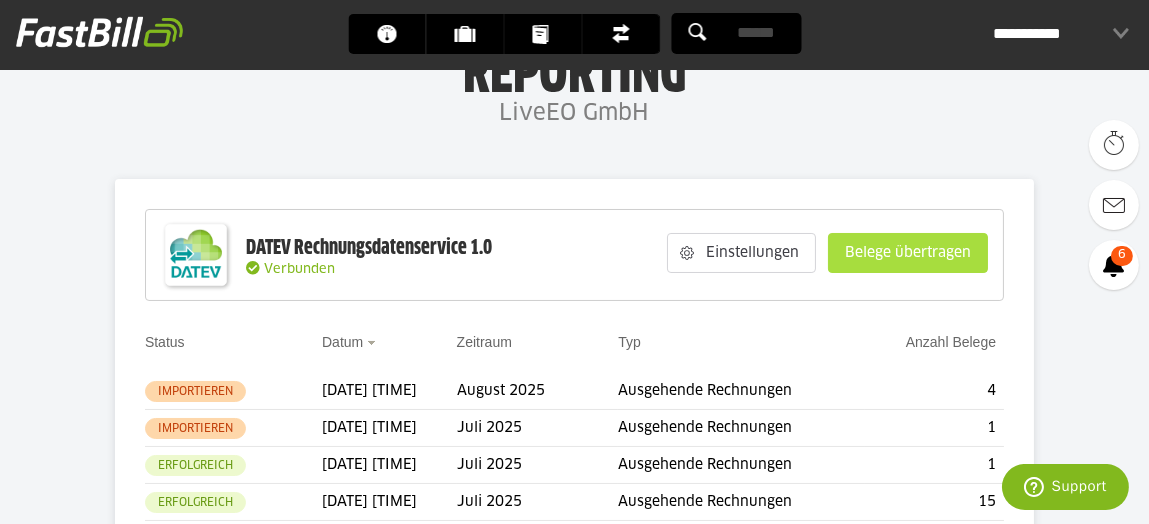 click on "Belege übertragen" at bounding box center (908, 253) 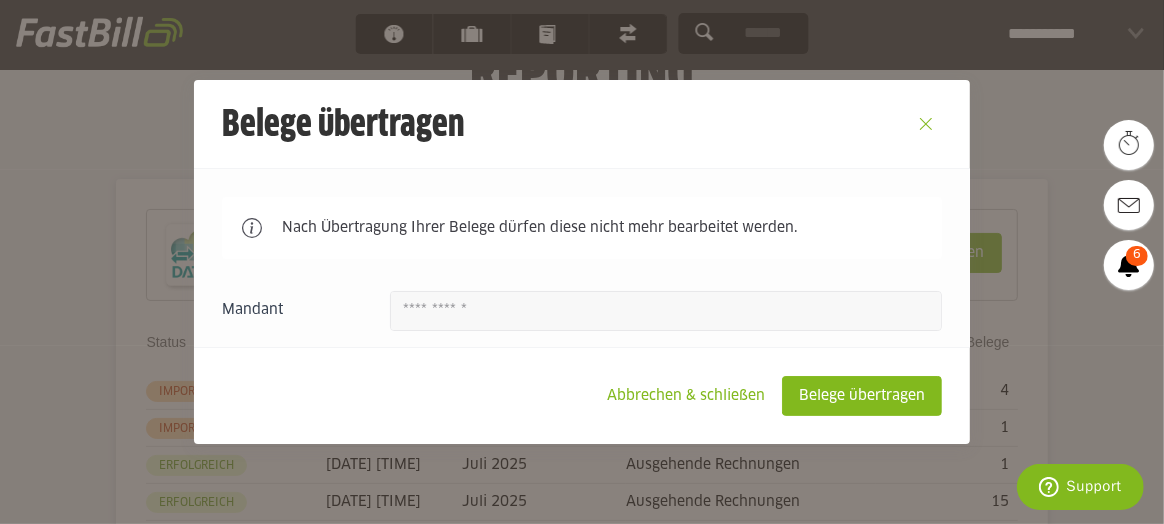 click at bounding box center [926, 124] 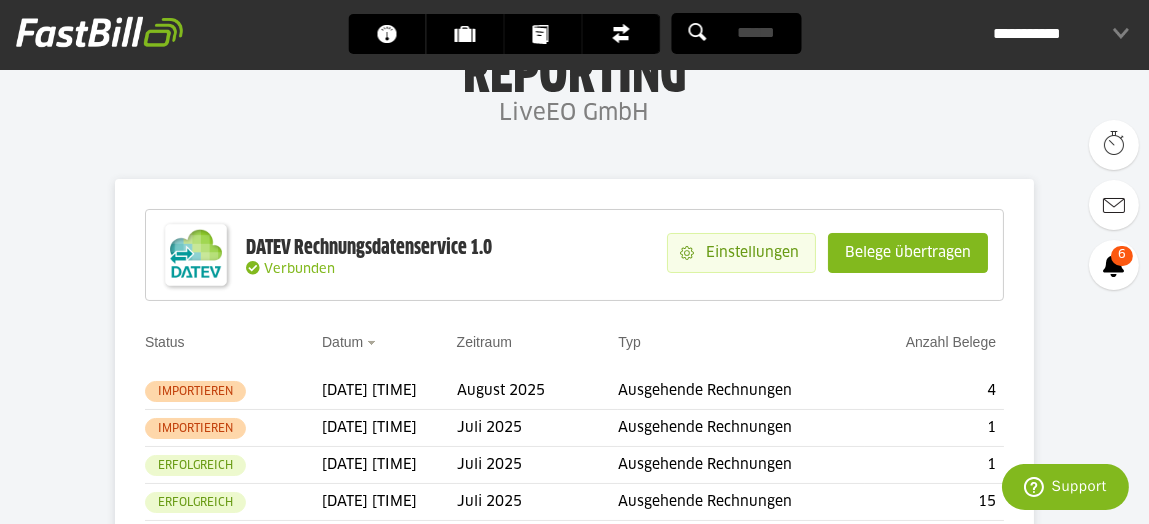 click on "Einstellungen" at bounding box center (754, 253) 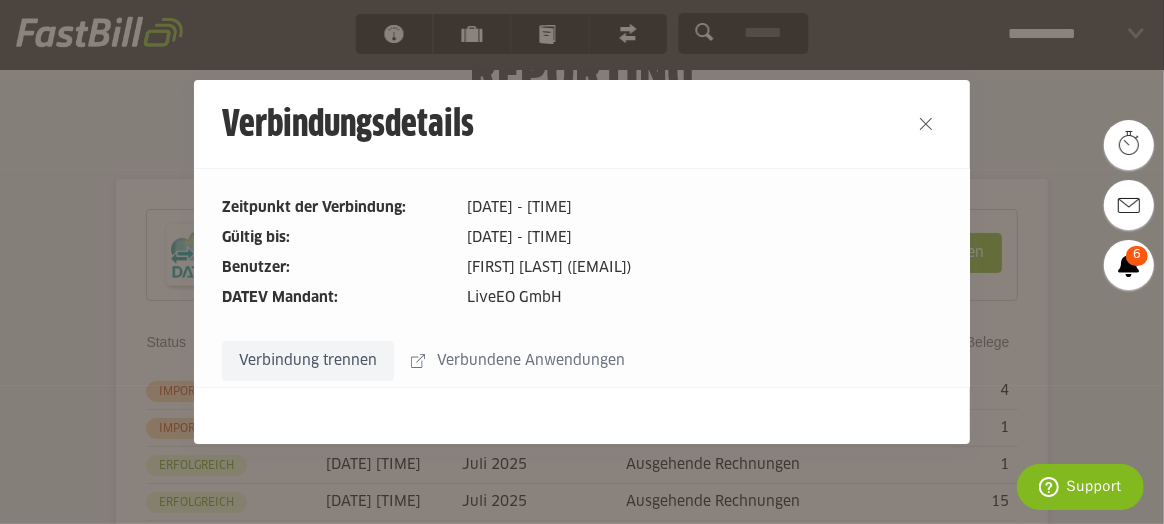 click at bounding box center [926, 124] 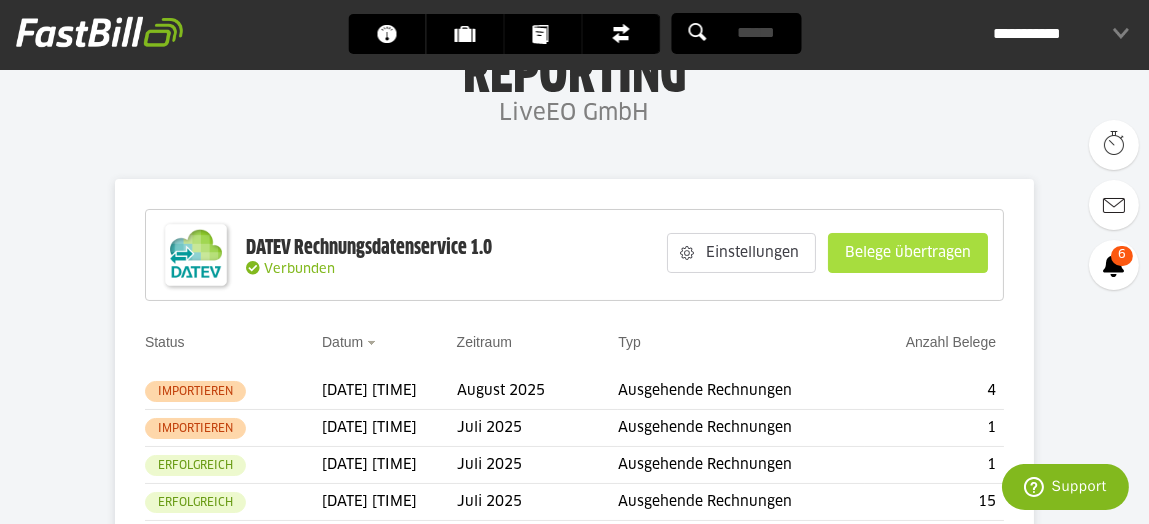 click on "Belege übertragen" at bounding box center (908, 253) 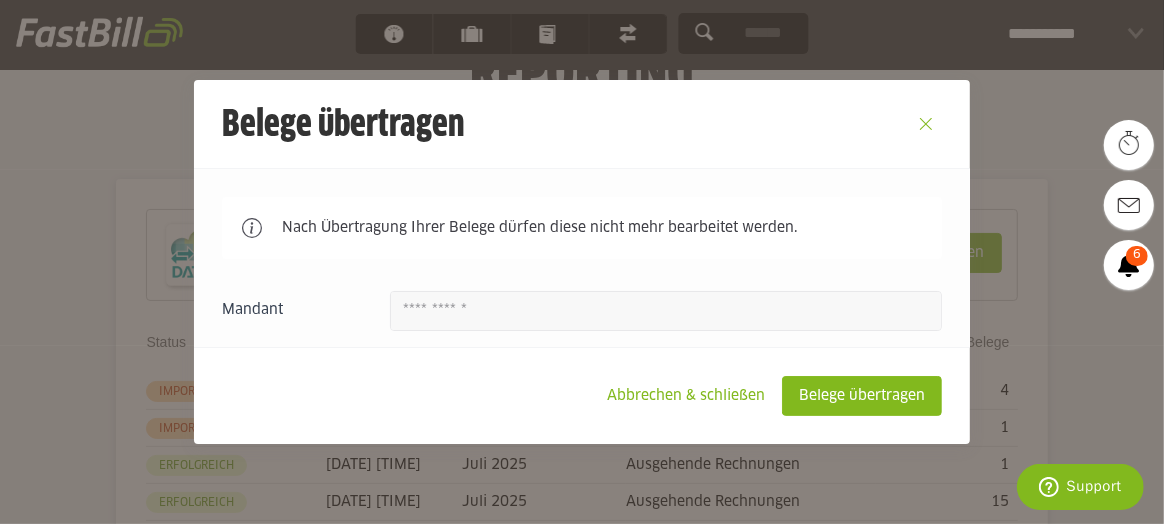 click at bounding box center [926, 124] 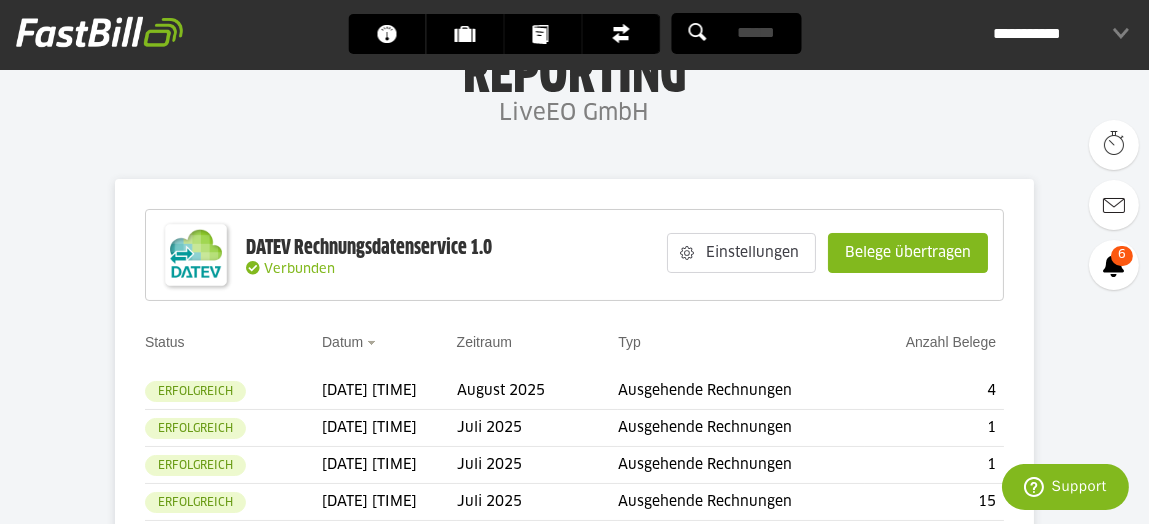 click on "**********" at bounding box center [1061, 34] 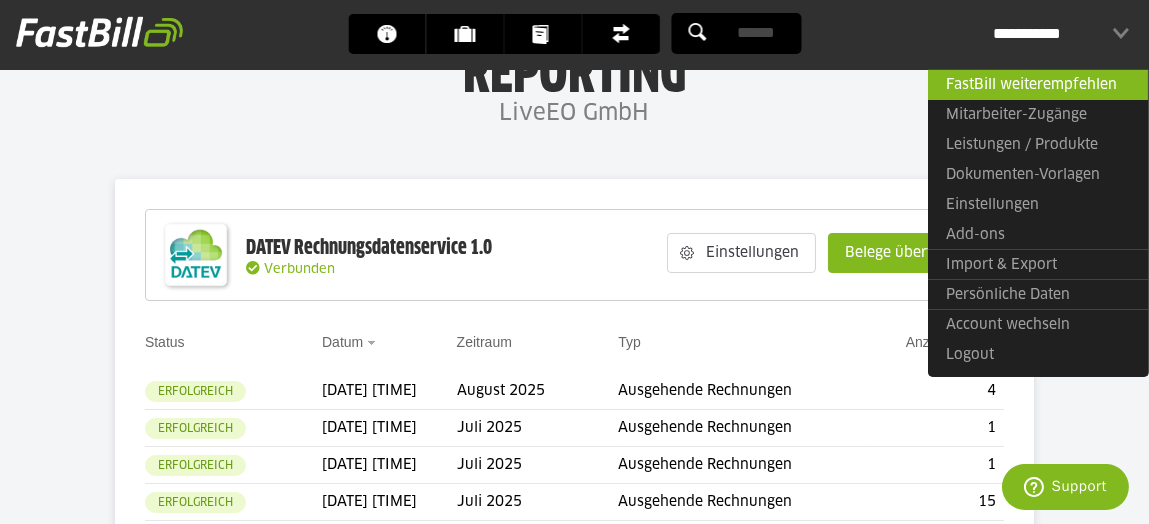 click on "[COMPANY]" at bounding box center (574, 114) 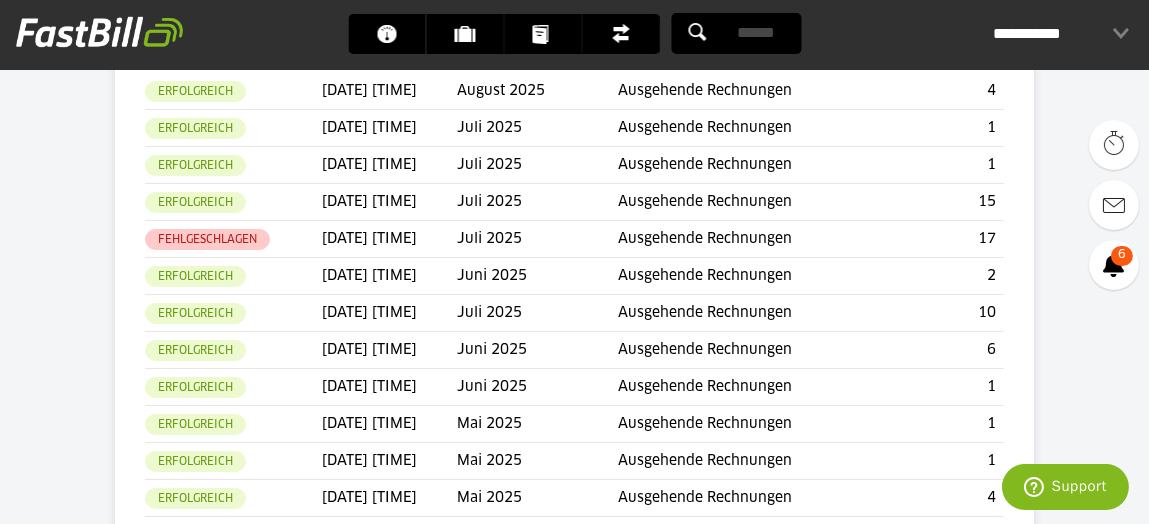 scroll, scrollTop: 0, scrollLeft: 0, axis: both 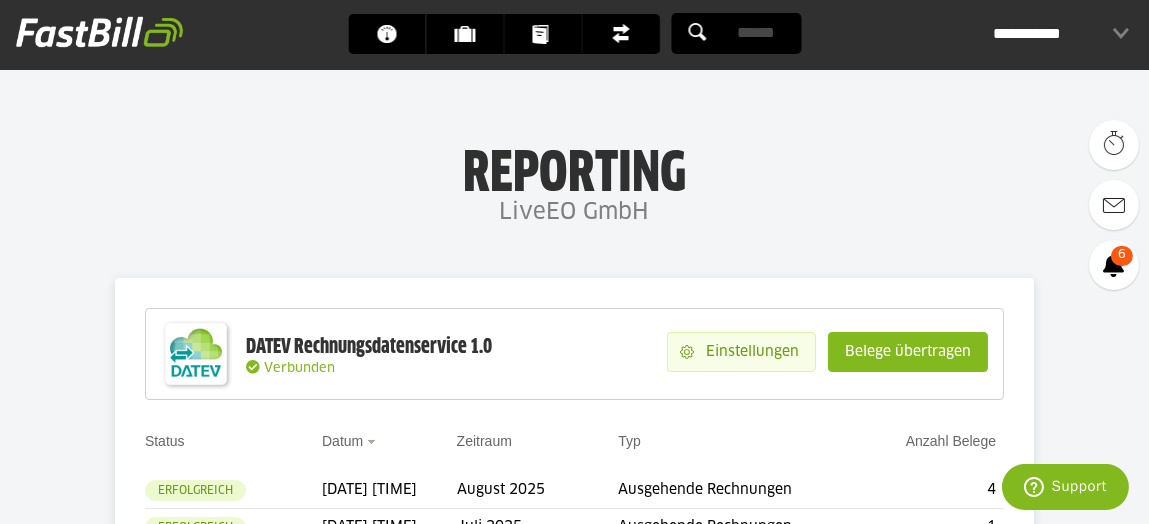 click on "Einstellungen" at bounding box center [754, 352] 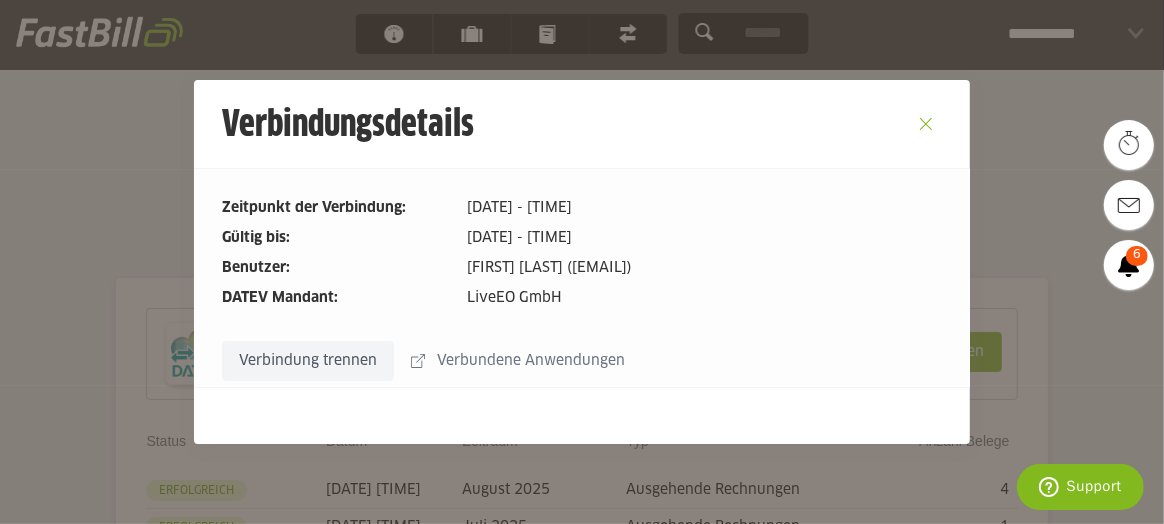 click at bounding box center [926, 124] 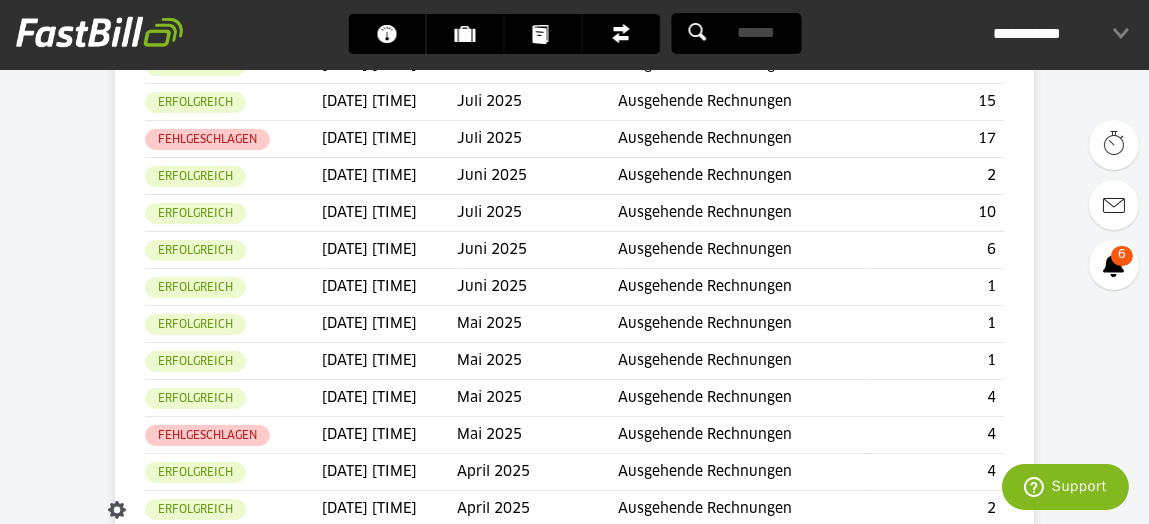 scroll, scrollTop: 399, scrollLeft: 0, axis: vertical 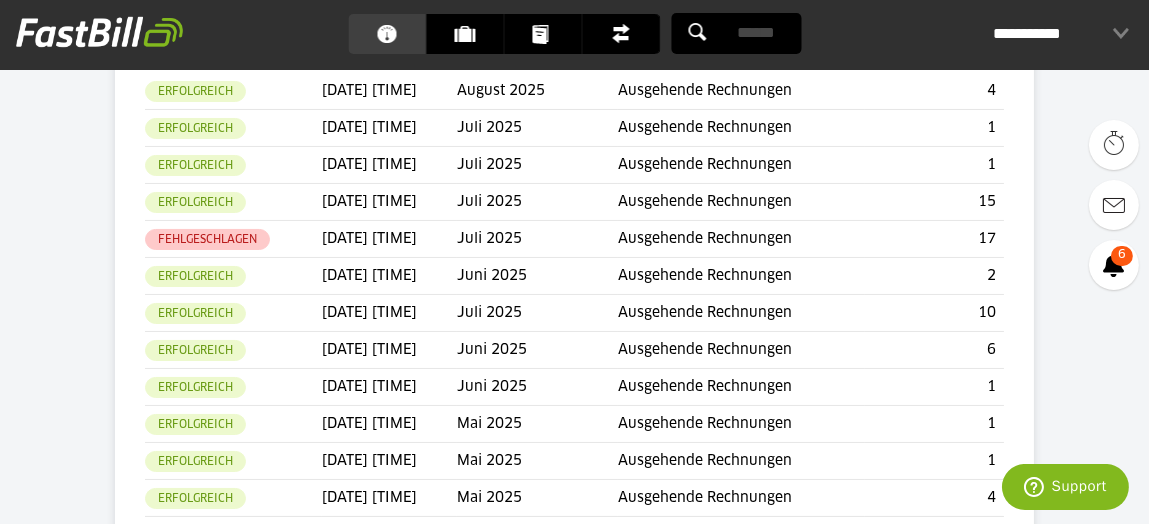 click on "Dashboard" at bounding box center [386, 34] 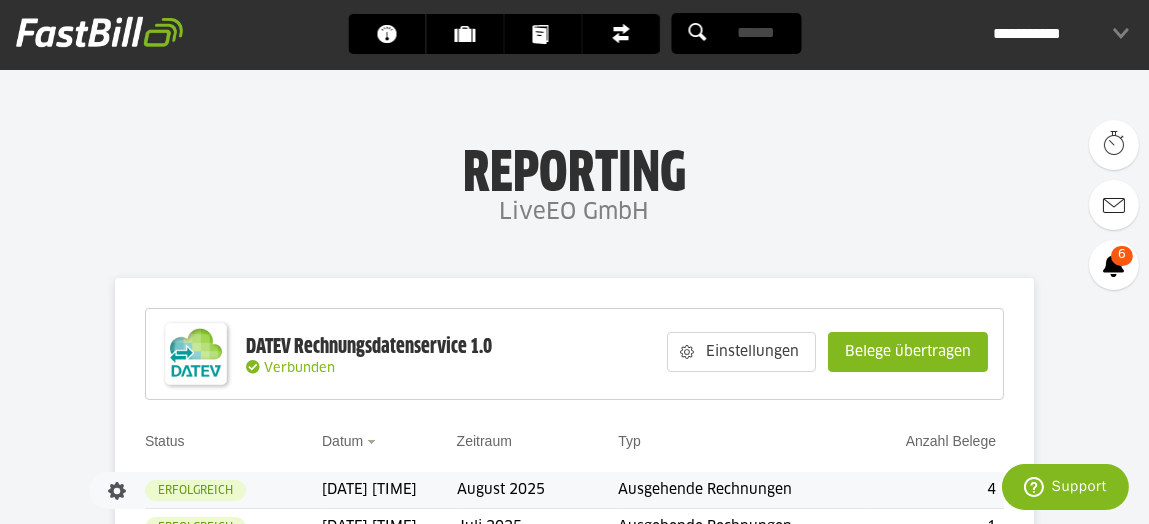 scroll, scrollTop: 99, scrollLeft: 0, axis: vertical 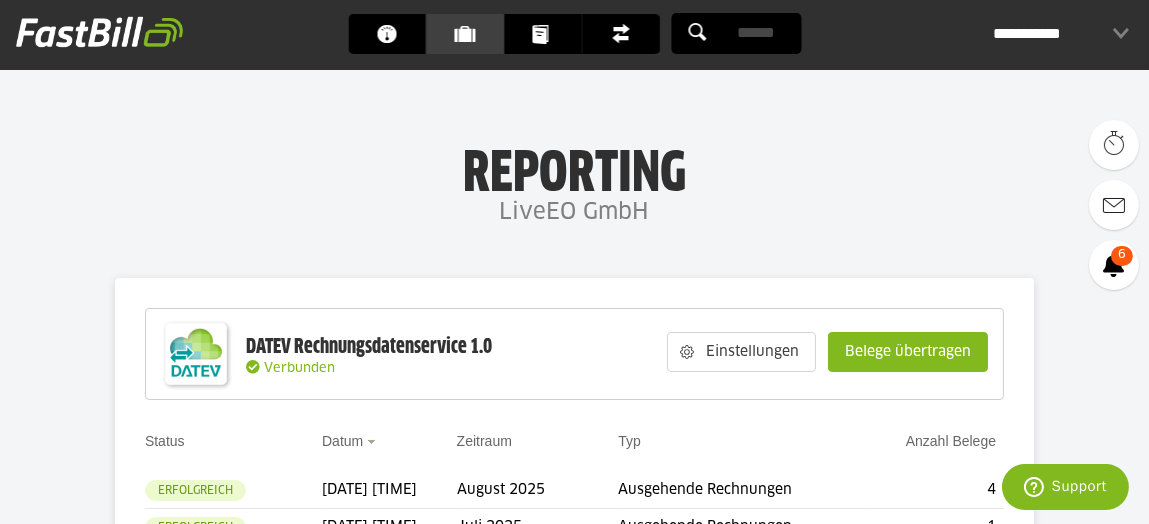 click on "Kunden" at bounding box center (470, 34) 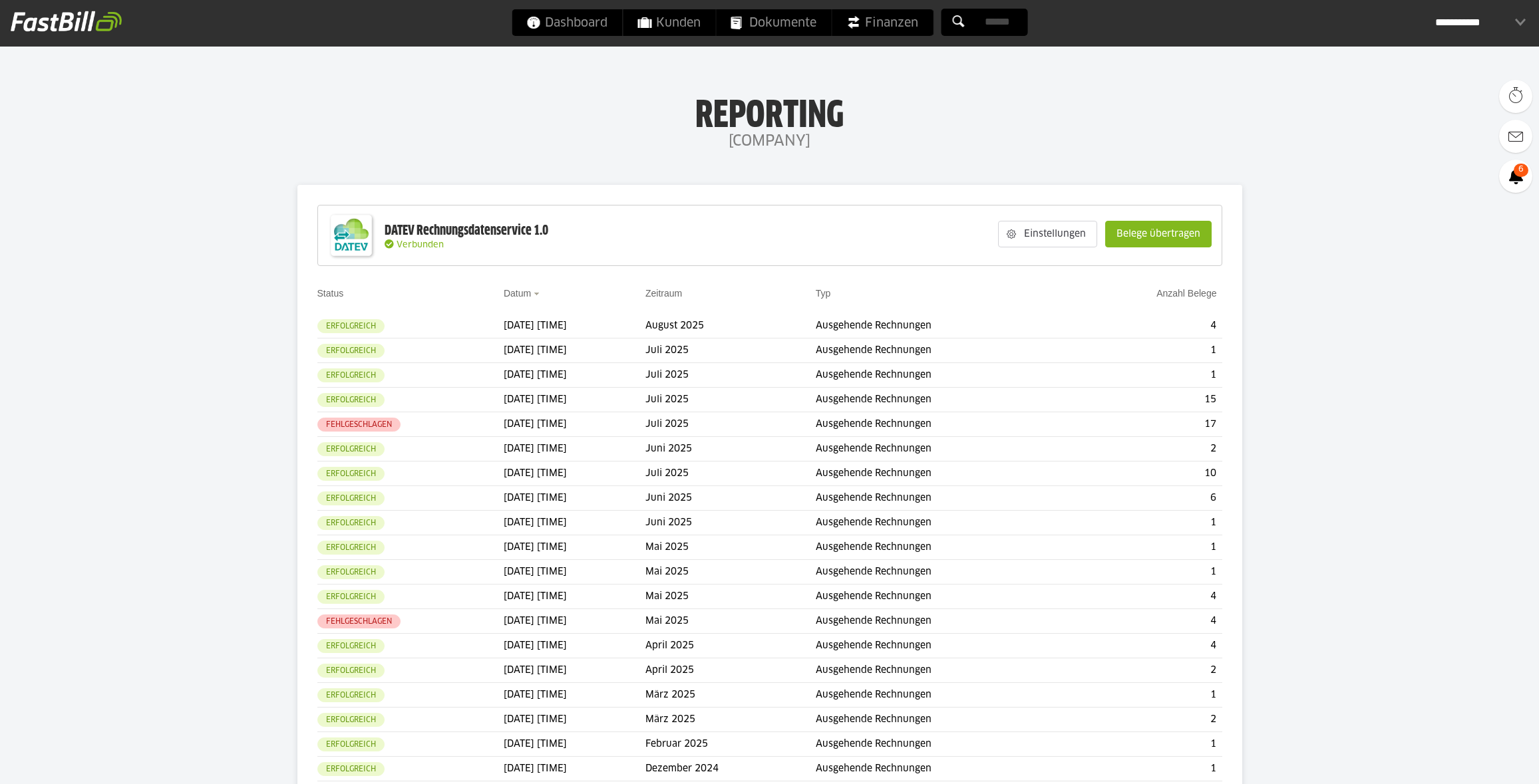 scroll, scrollTop: 0, scrollLeft: 0, axis: both 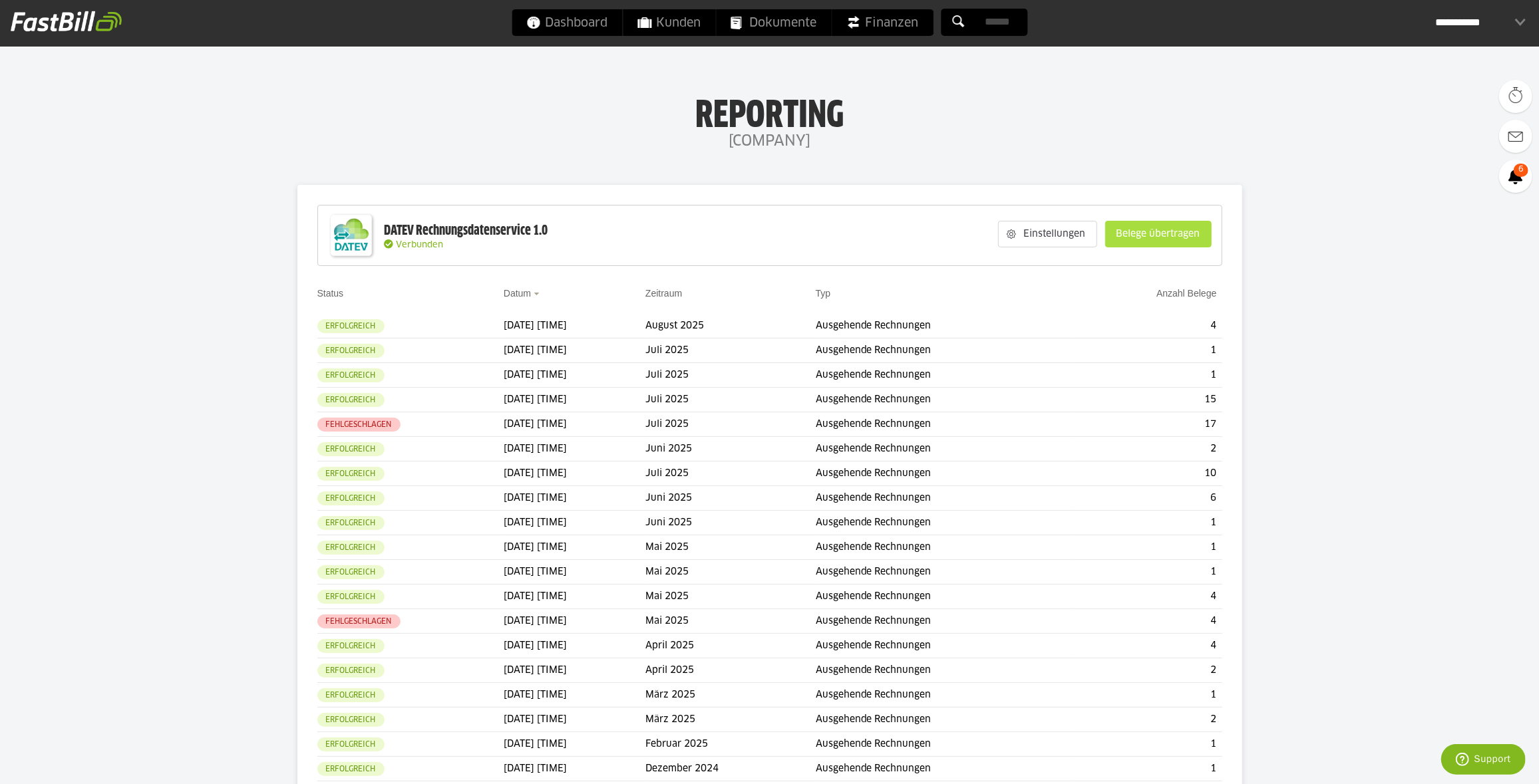 click on "Belege übertragen" at bounding box center (1158, 234) 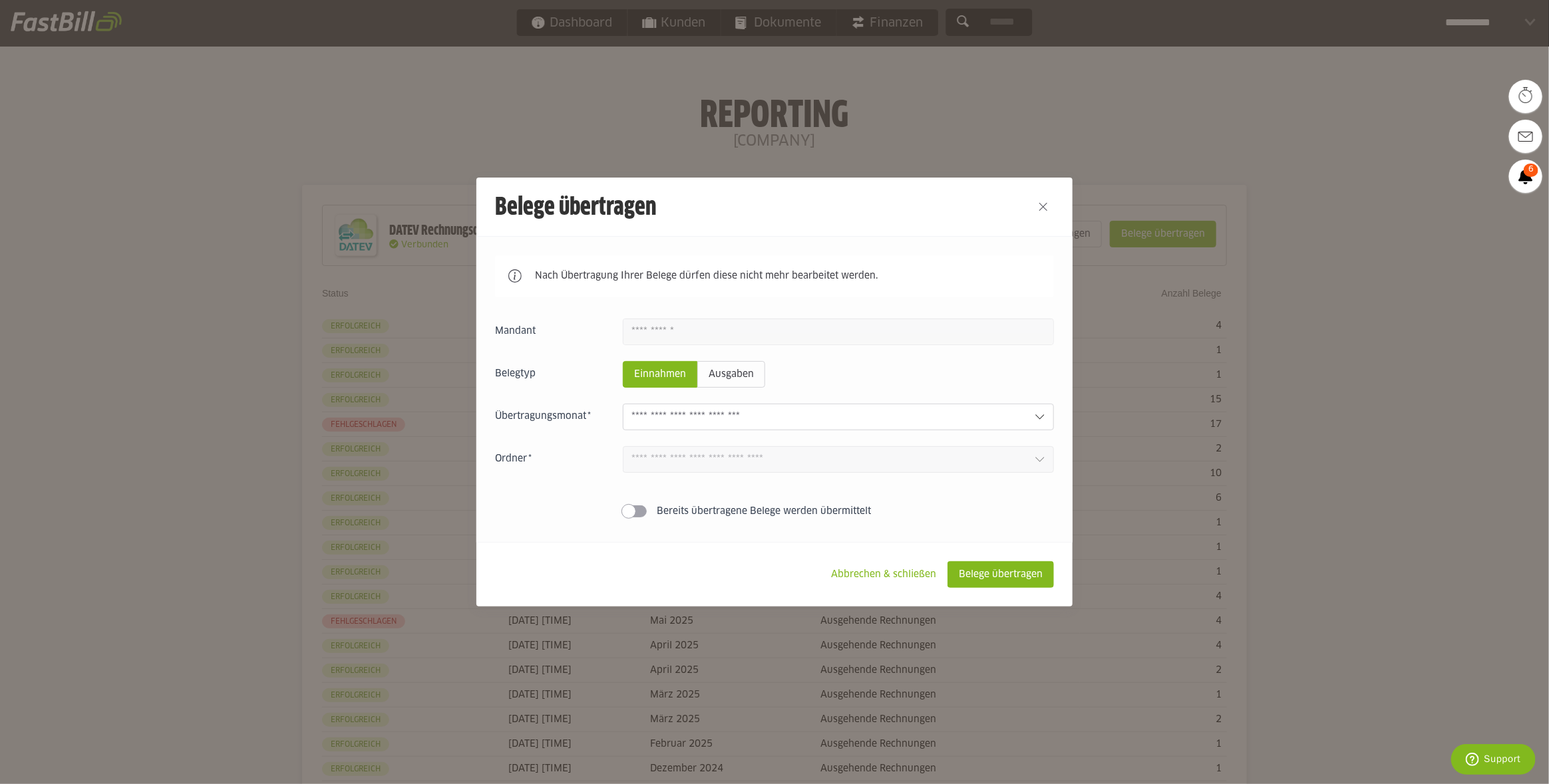 click on "Einnahmen" 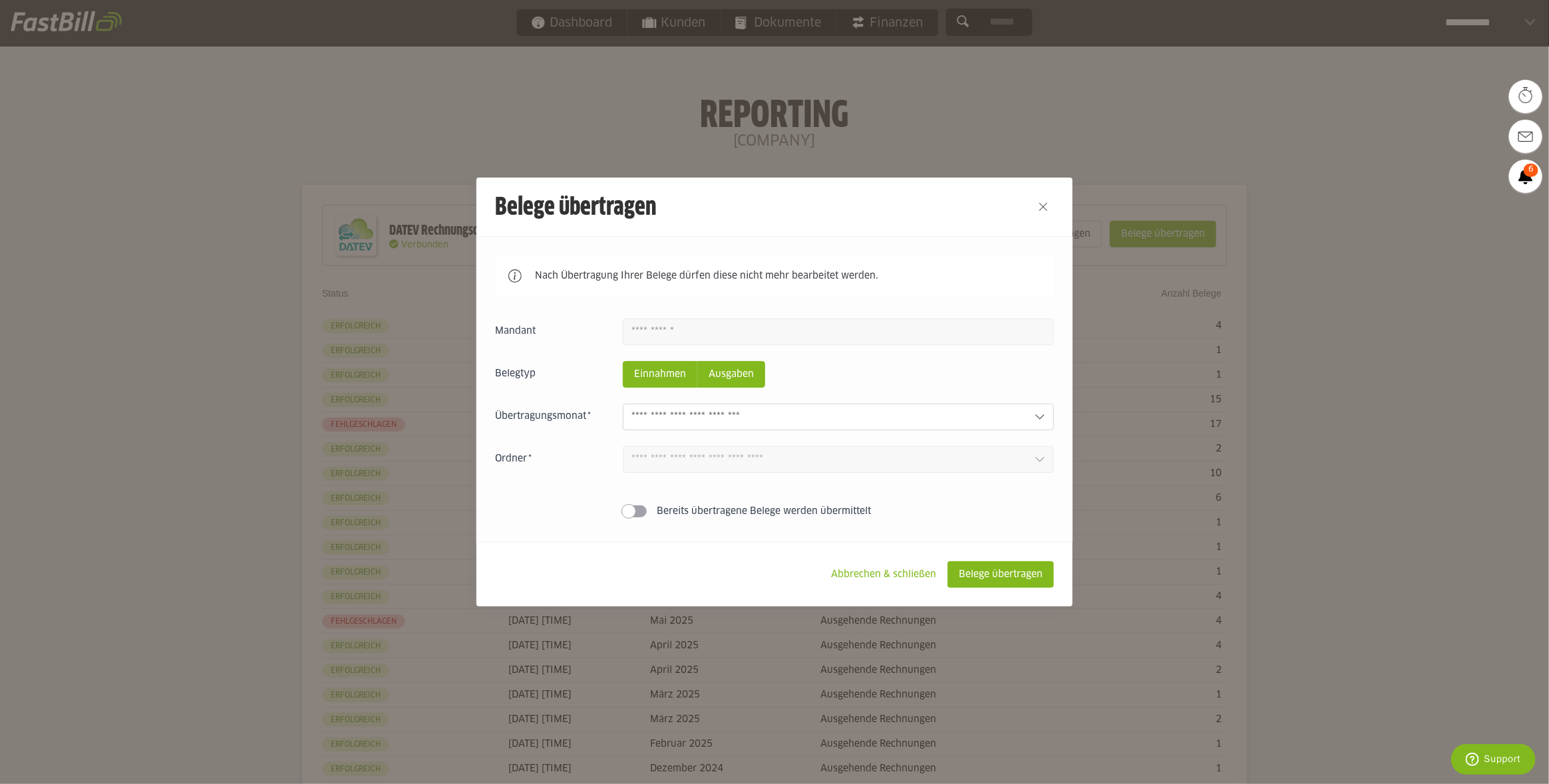 click on "Ausgaben" 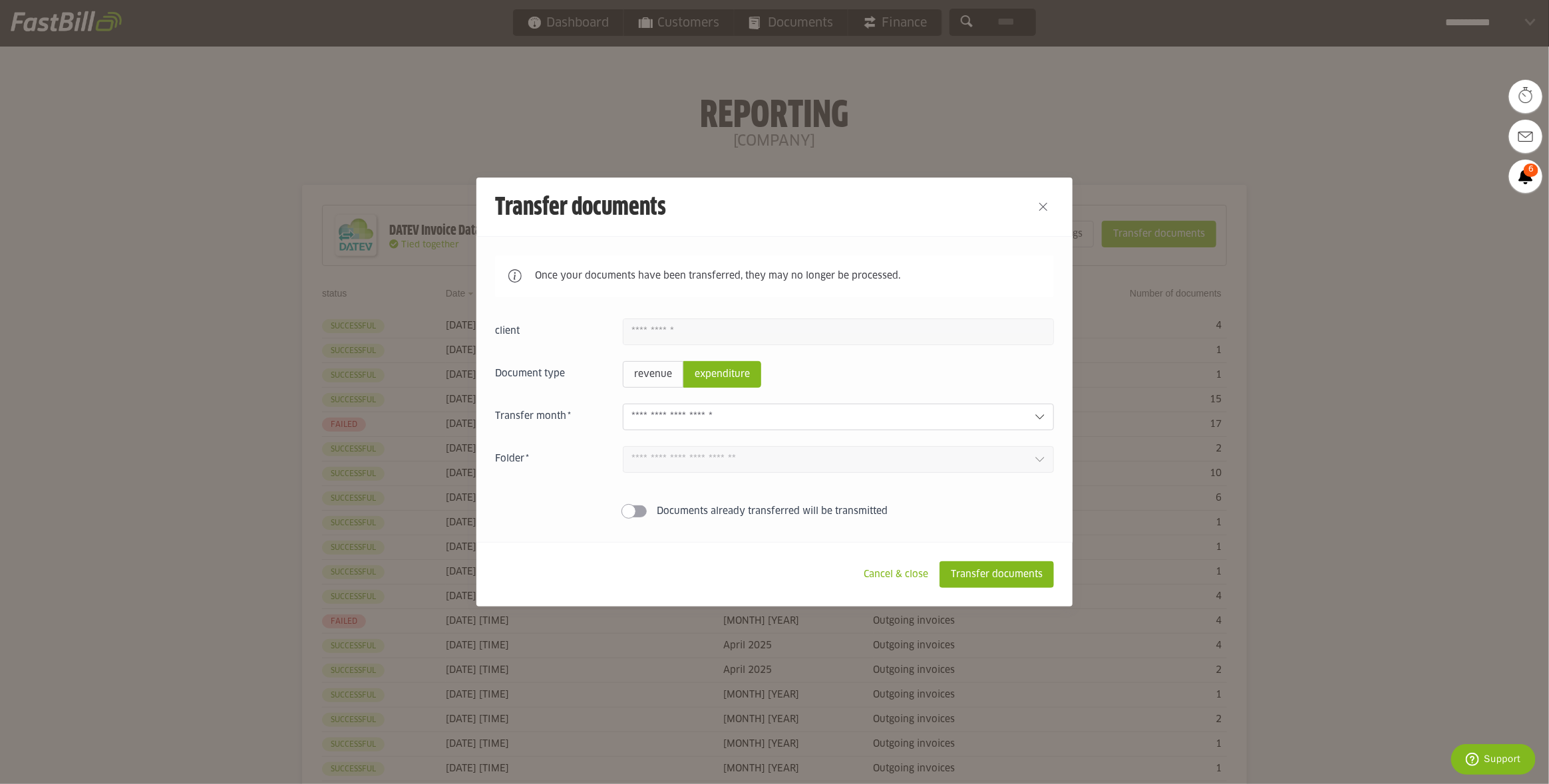 click on "revenue" 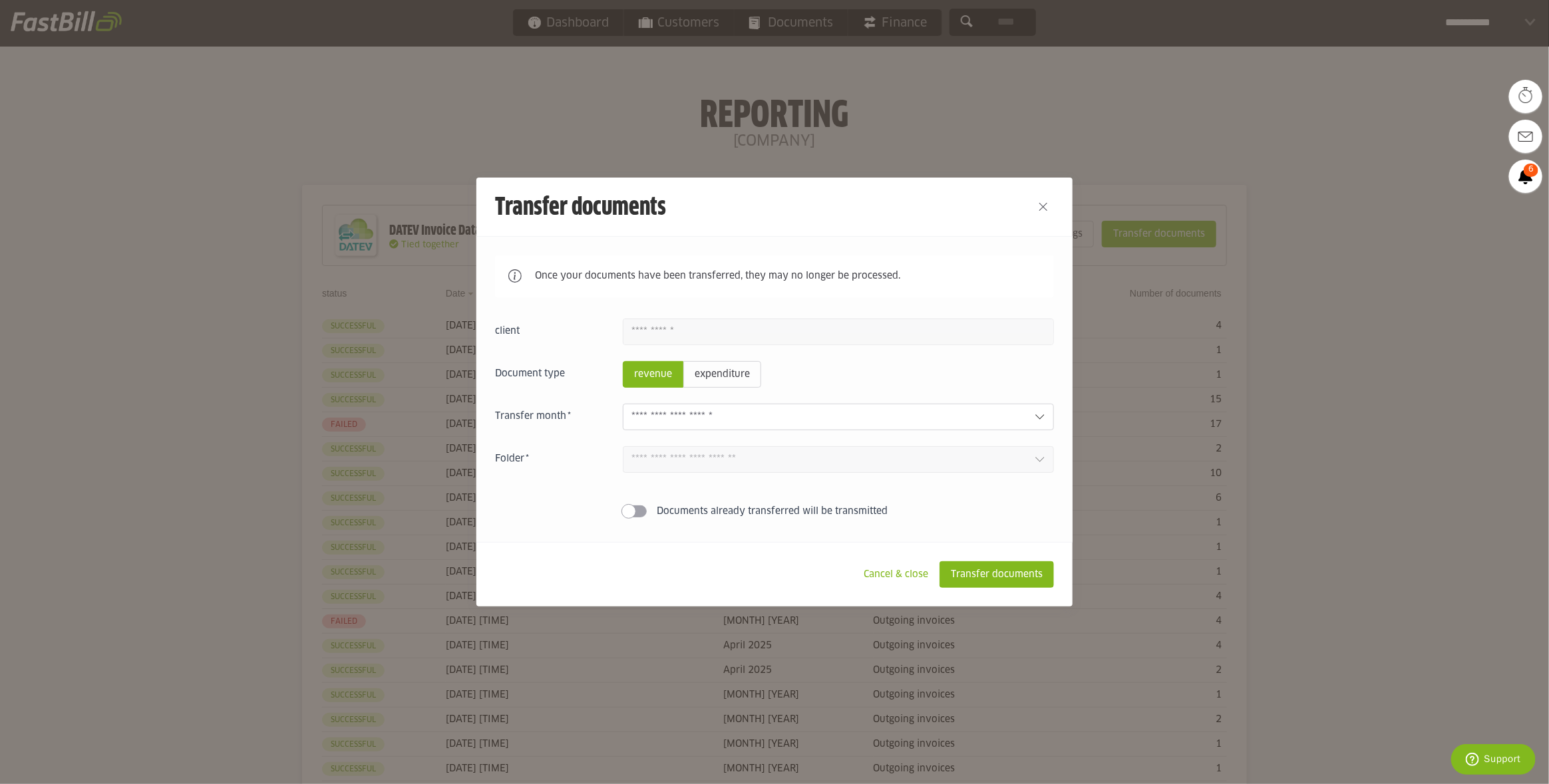 click 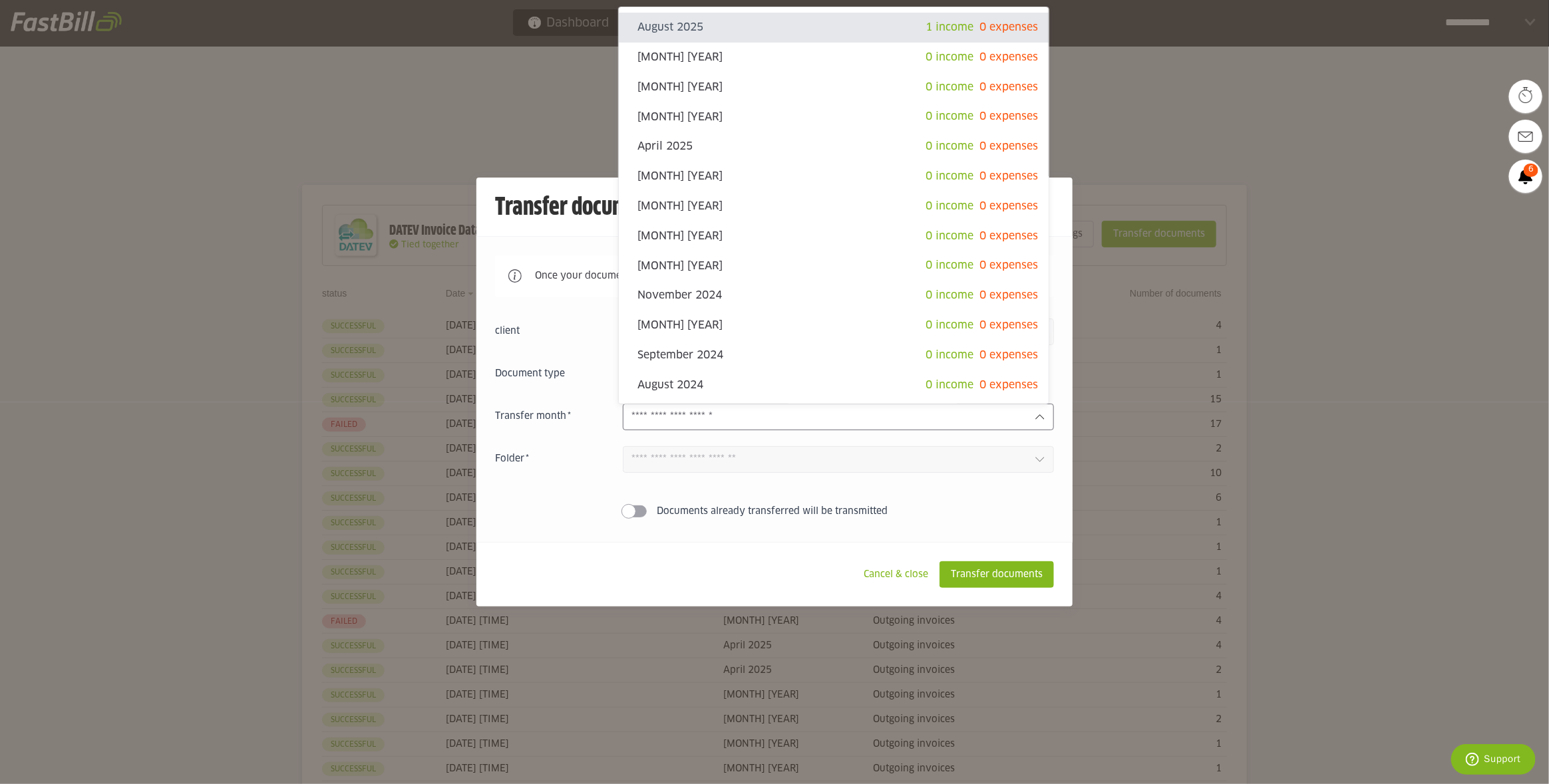 click on "August 2025" 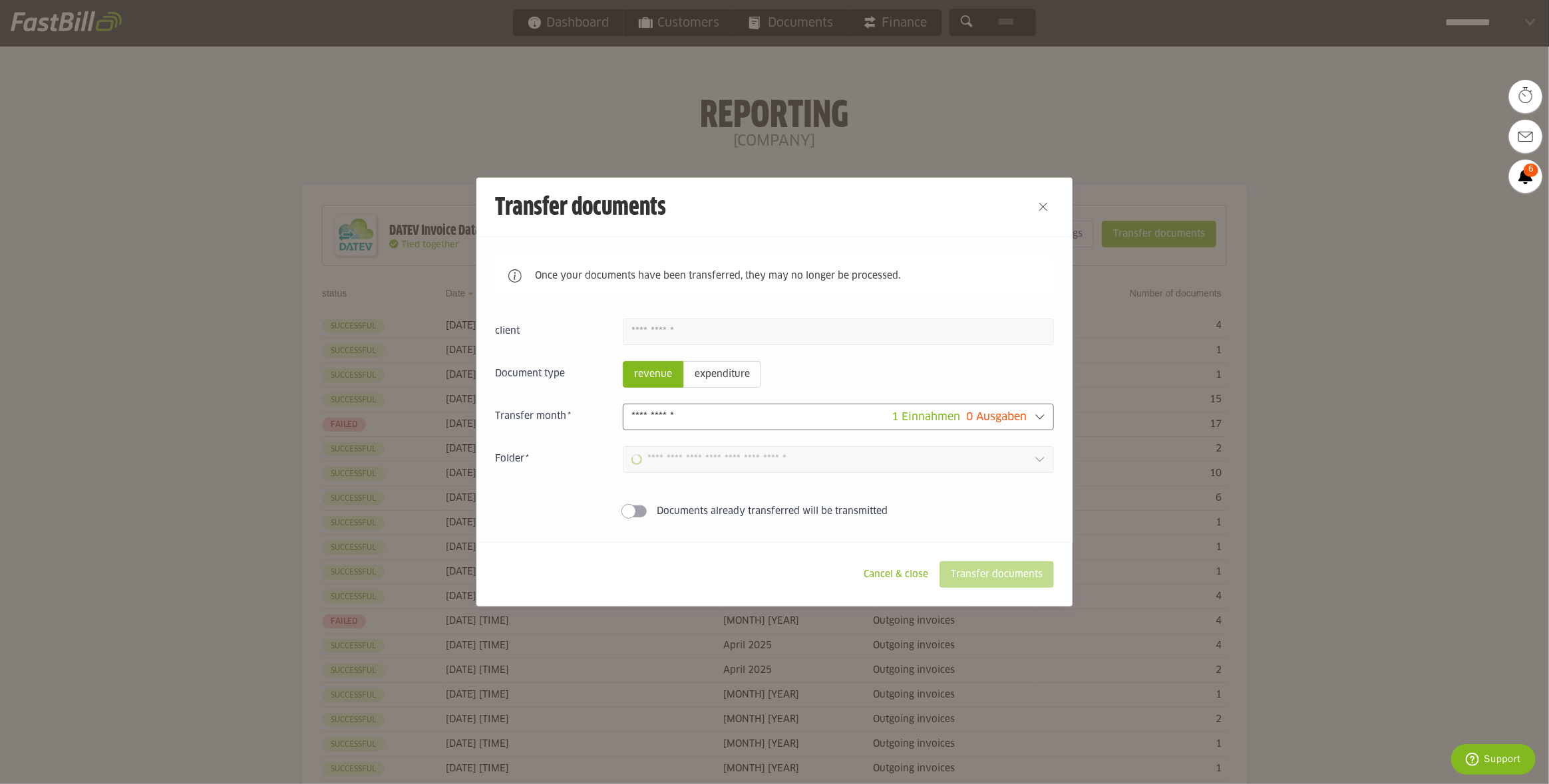 type on "**********" 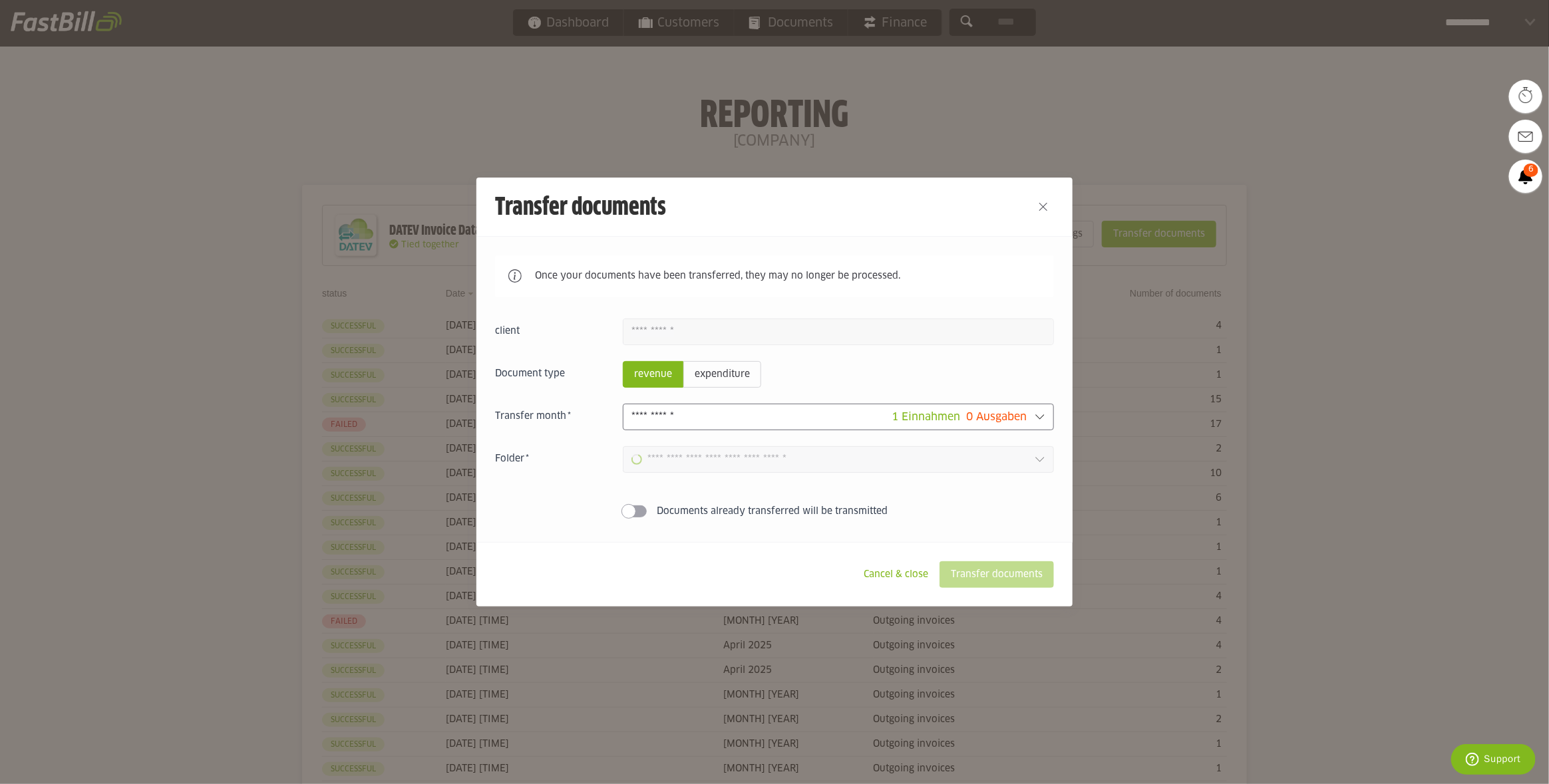 type on "**********" 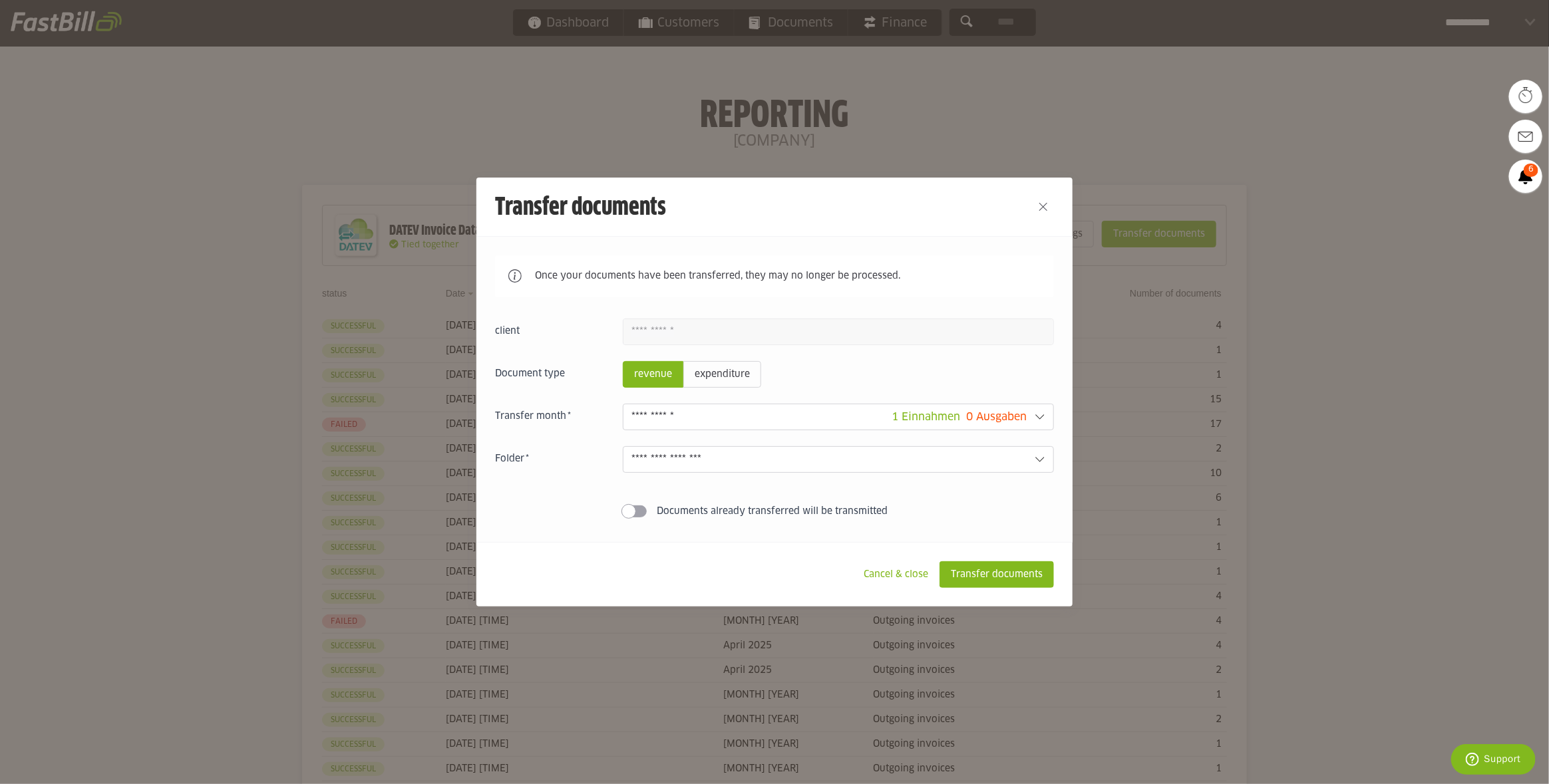 click on "Transfer documents" at bounding box center (997, 575) 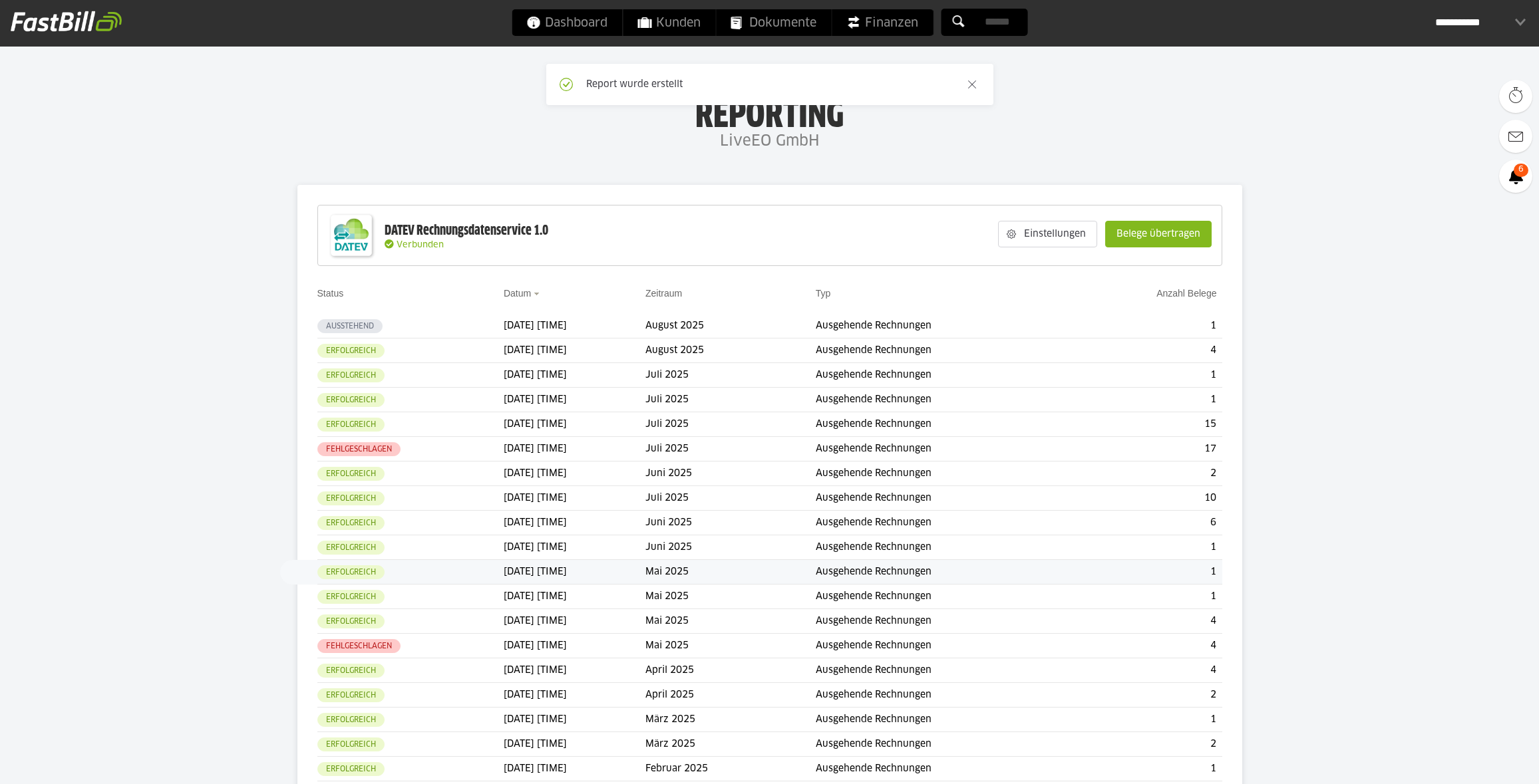 scroll, scrollTop: 0, scrollLeft: 0, axis: both 